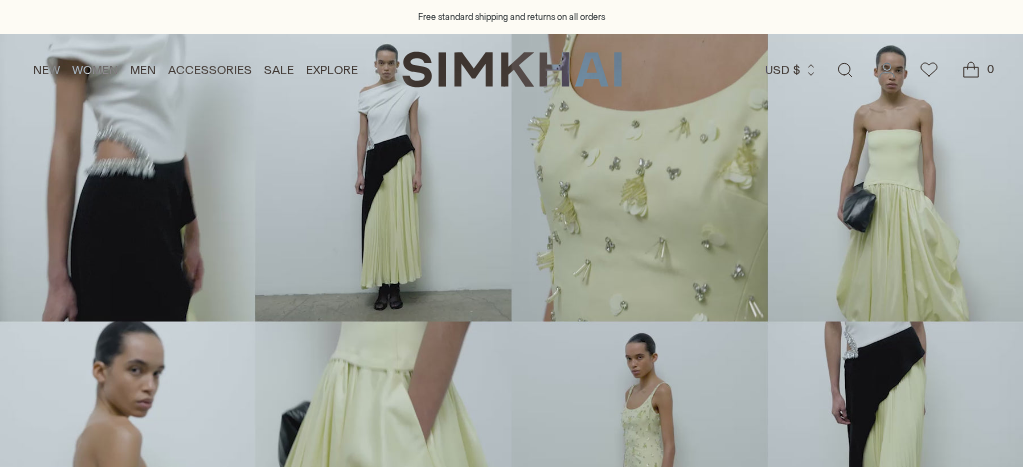 scroll, scrollTop: 0, scrollLeft: 0, axis: both 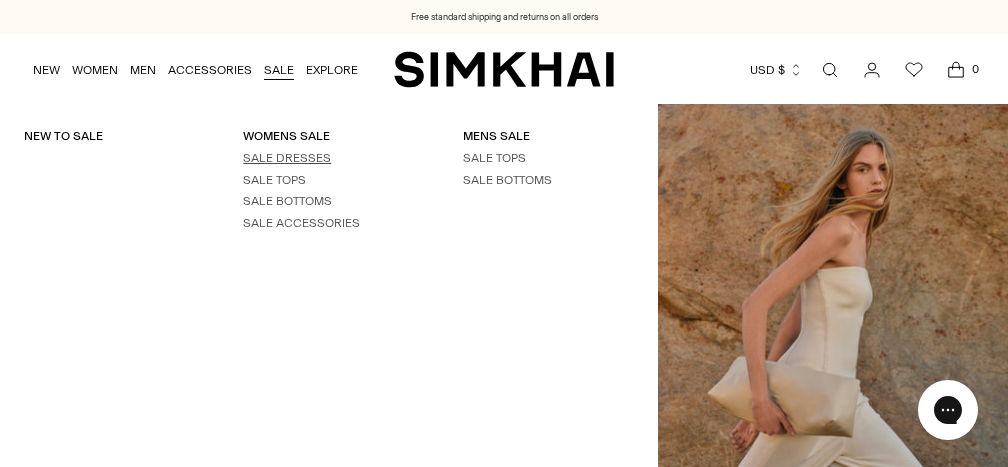 click on "SALE DRESSES" at bounding box center [287, 158] 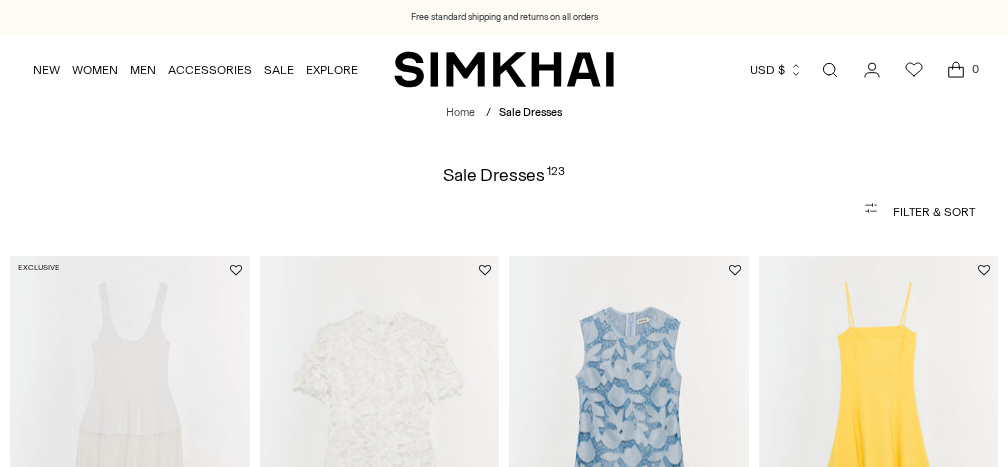 scroll, scrollTop: 0, scrollLeft: 0, axis: both 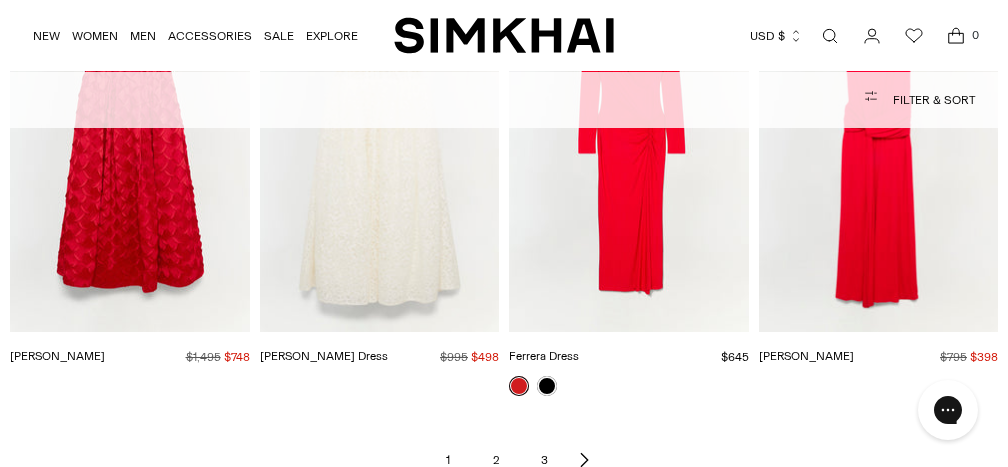 click on "2" at bounding box center [496, 460] 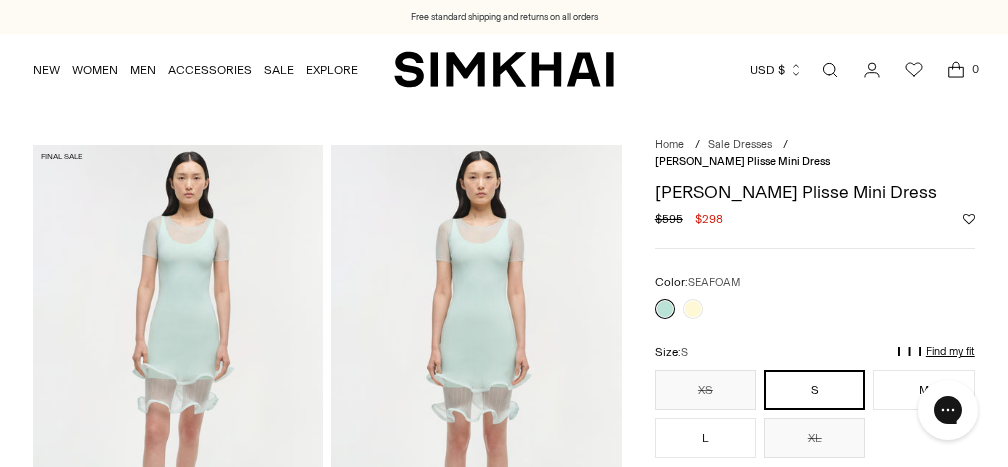 scroll, scrollTop: 0, scrollLeft: 0, axis: both 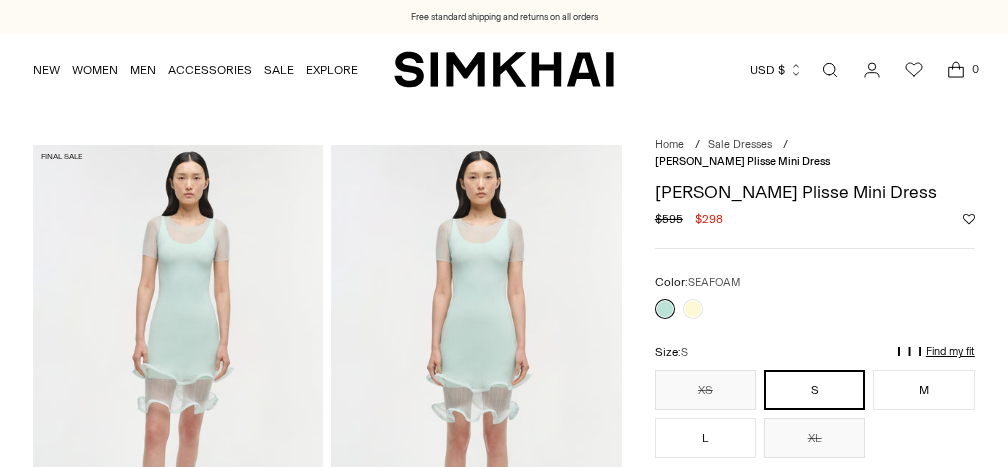 click at bounding box center (178, 362) 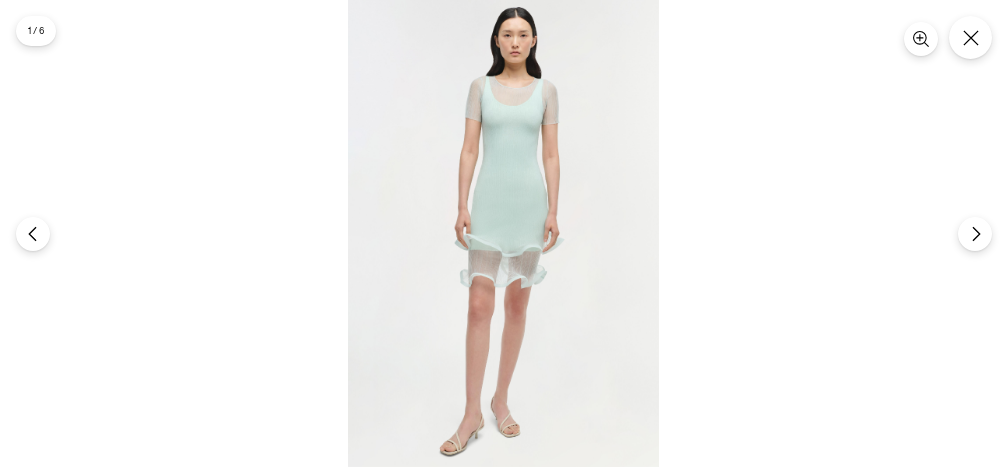 click at bounding box center [503, 233] 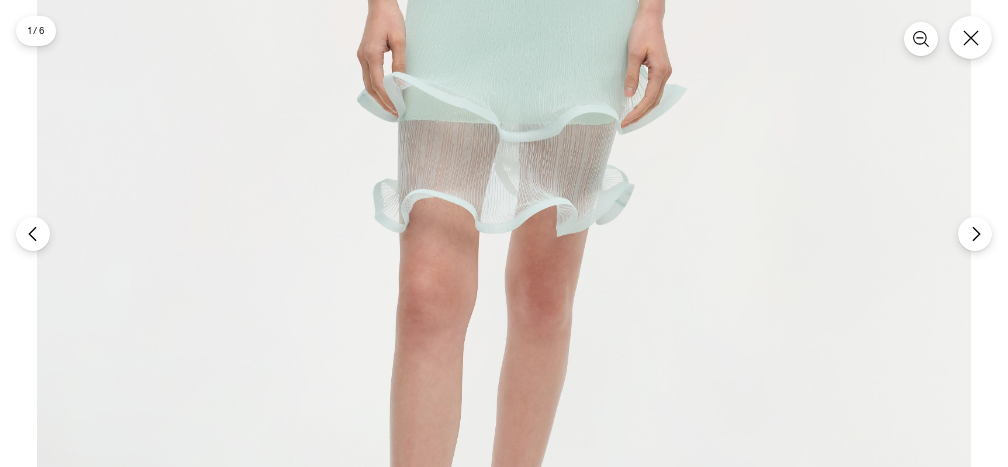 click at bounding box center [504, 233] 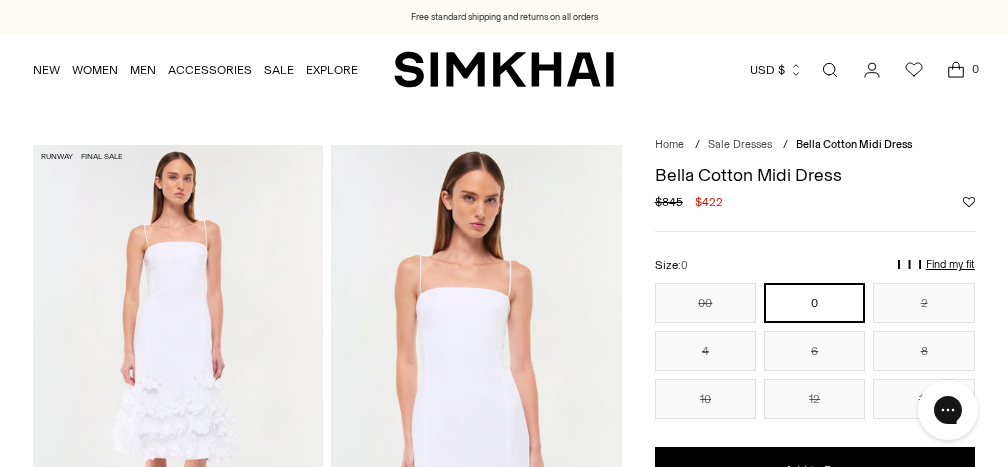 scroll, scrollTop: 0, scrollLeft: 0, axis: both 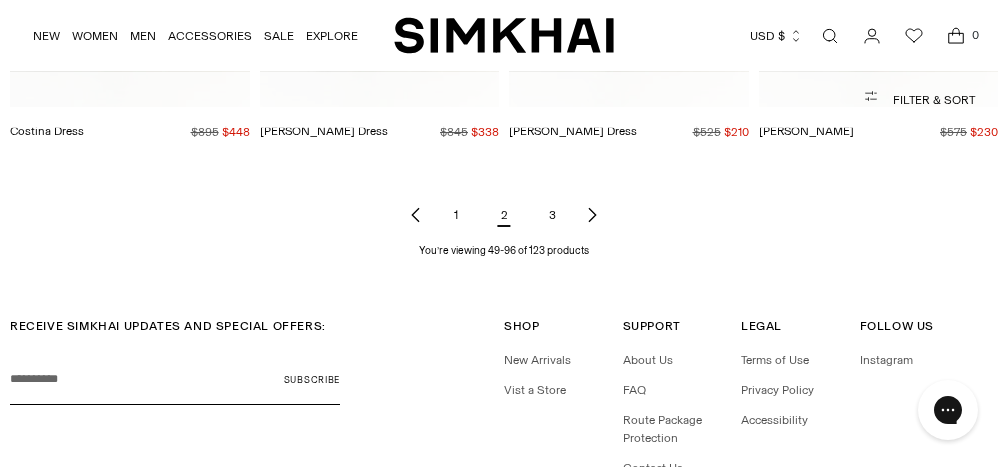 click on "3" at bounding box center [552, 215] 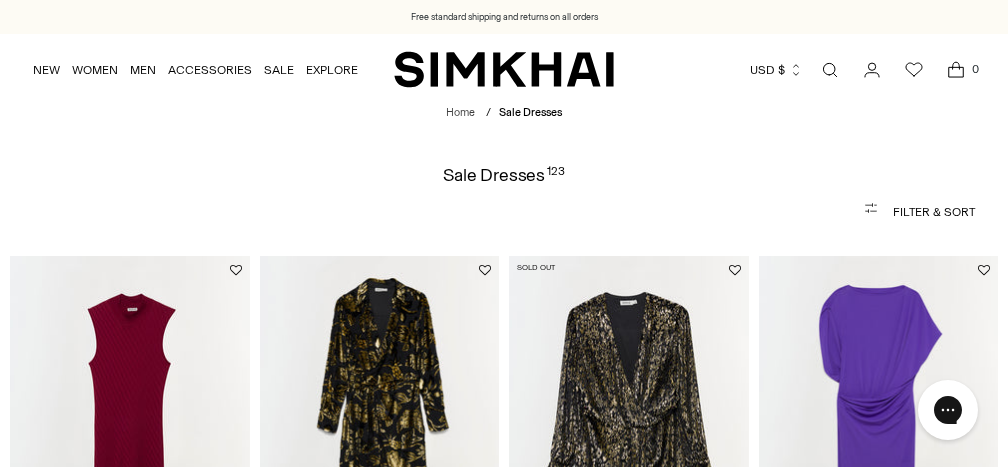 scroll, scrollTop: 0, scrollLeft: 0, axis: both 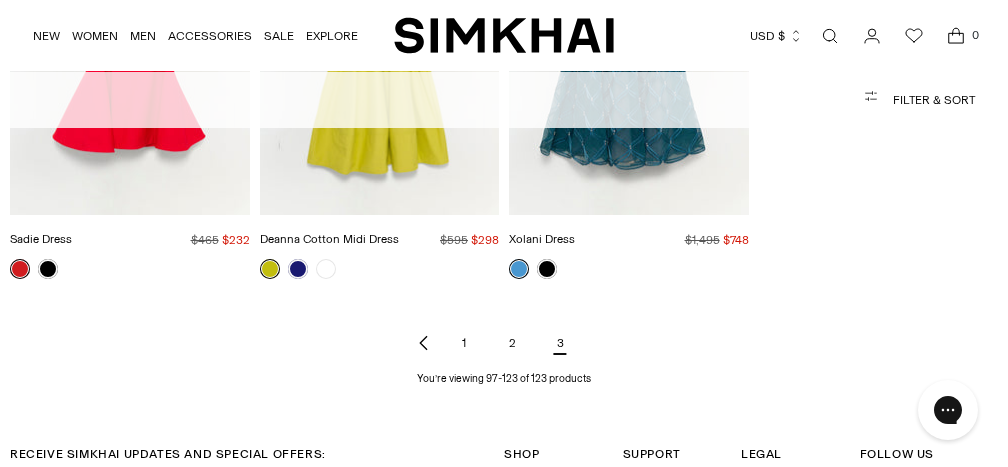 click on "Sadie Dress" at bounding box center [41, 239] 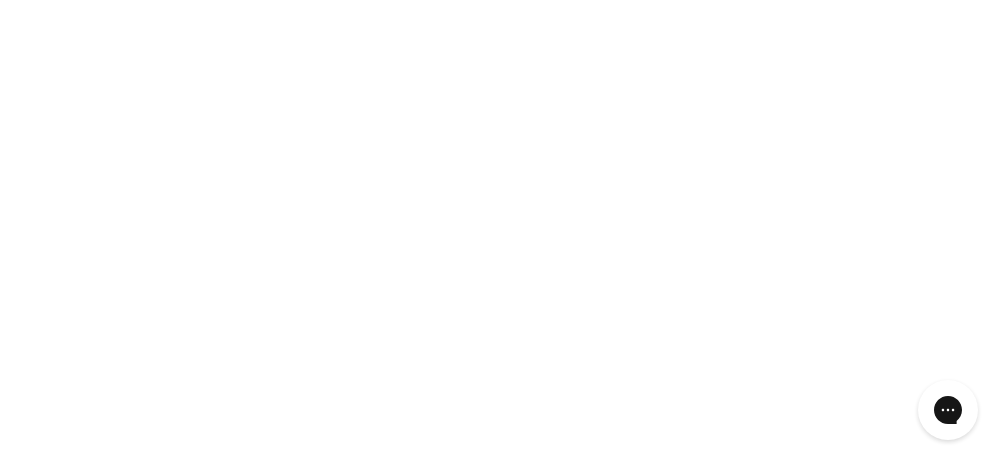 scroll, scrollTop: 3200, scrollLeft: 0, axis: vertical 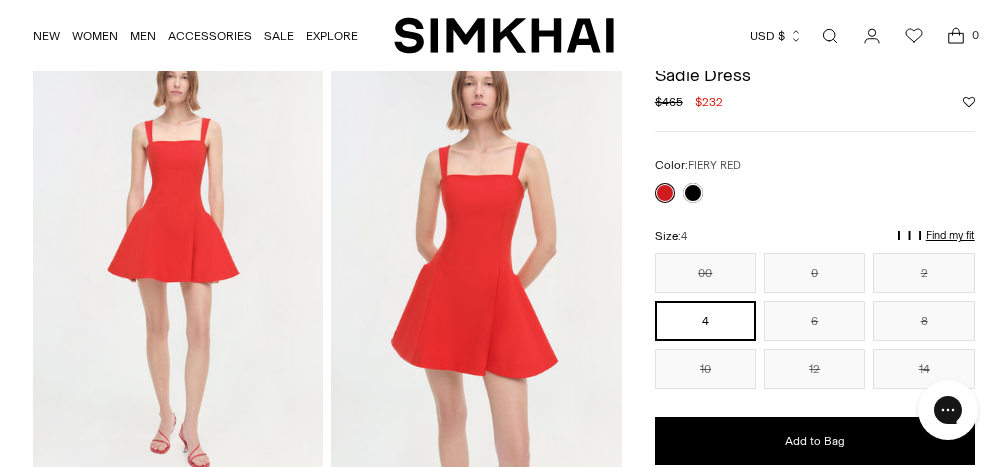click at bounding box center (178, 262) 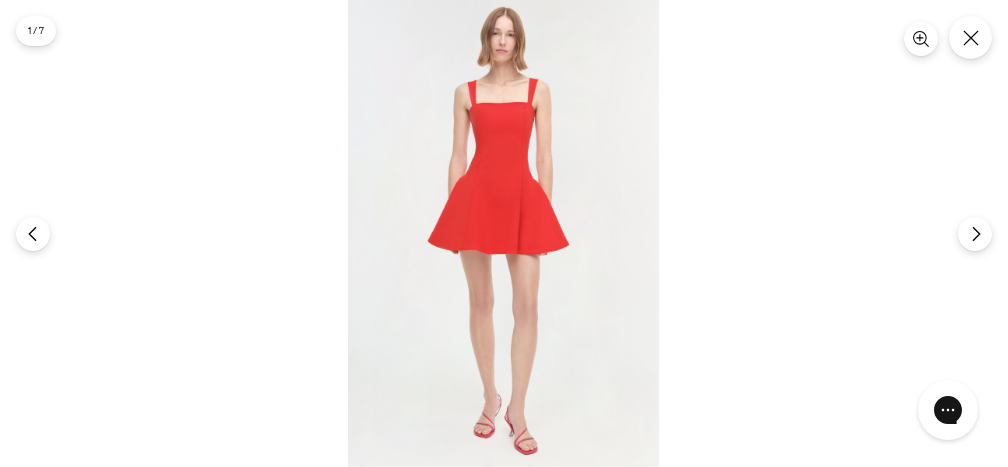 click at bounding box center (503, 233) 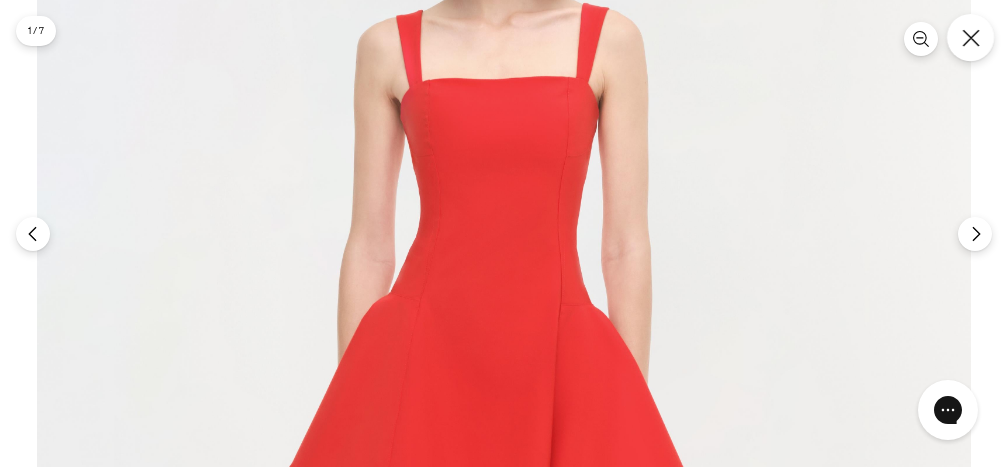 click at bounding box center (970, 37) 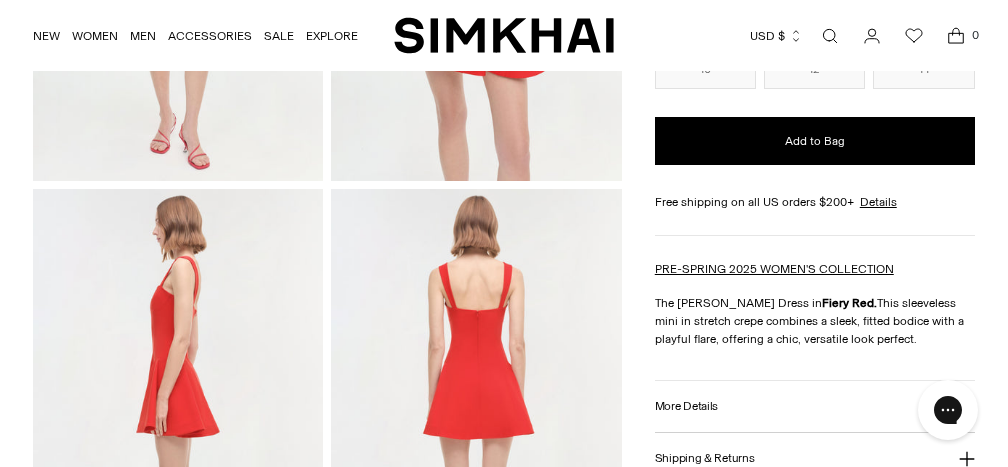scroll, scrollTop: 600, scrollLeft: 0, axis: vertical 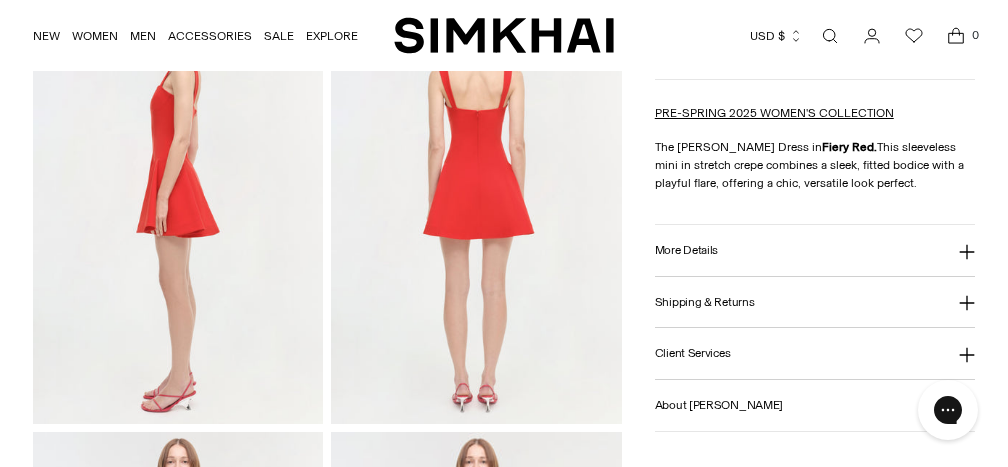click on "Sadie Dress
Regular price
$465
$232
Unit price
/ per
Color:
FIERY RED
Color:
FIERY RED
*********
Size:
4
00
0
** * *" at bounding box center (815, 15) 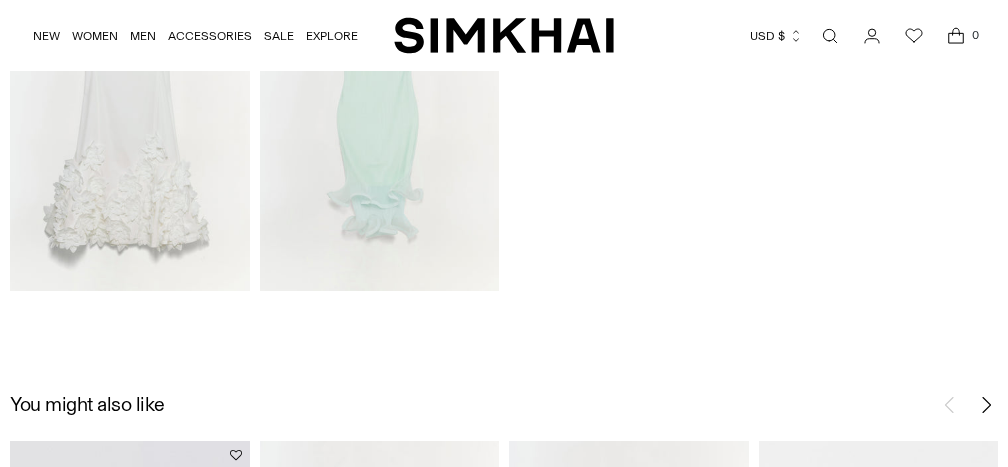scroll, scrollTop: 1900, scrollLeft: 0, axis: vertical 